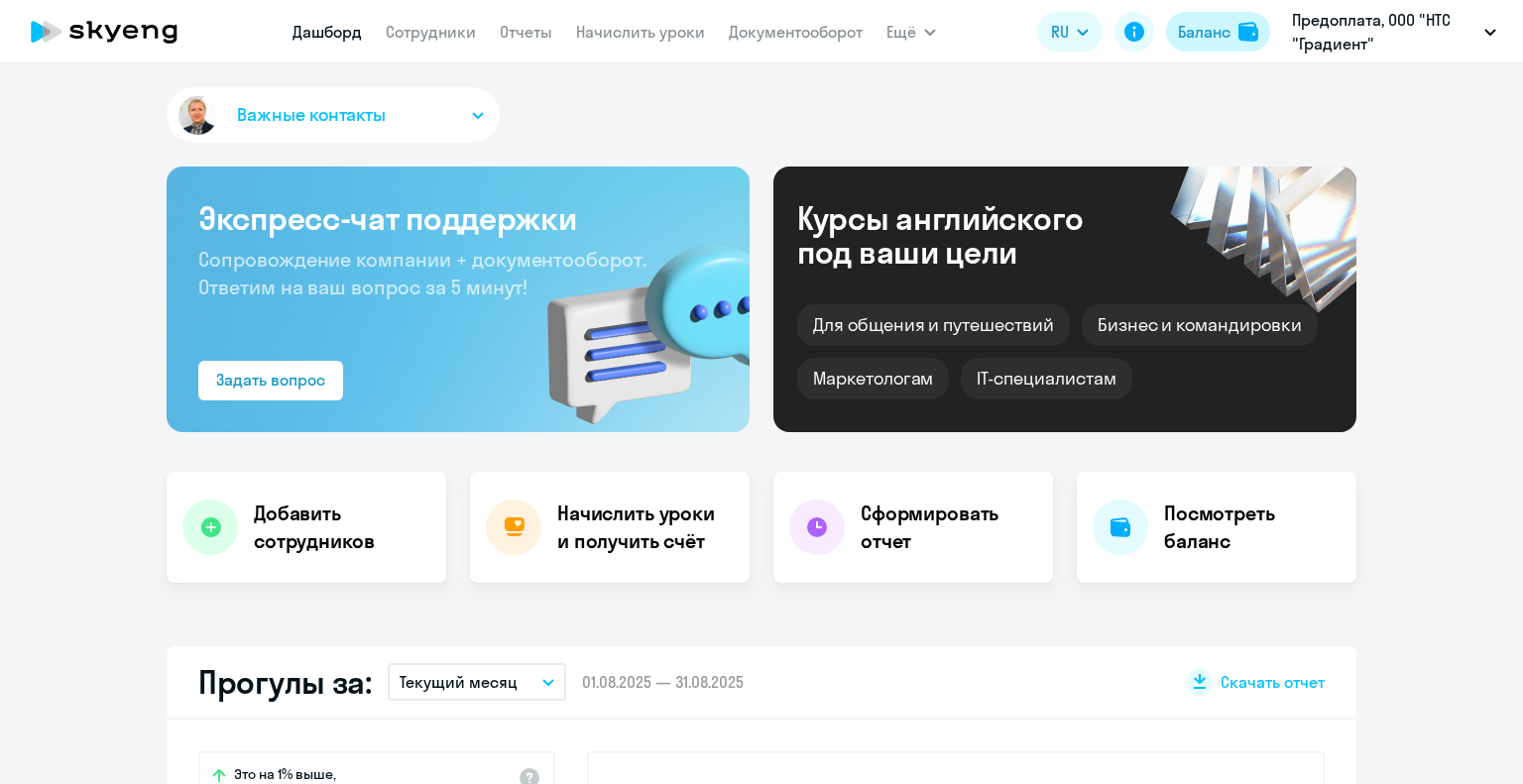 scroll, scrollTop: 0, scrollLeft: 0, axis: both 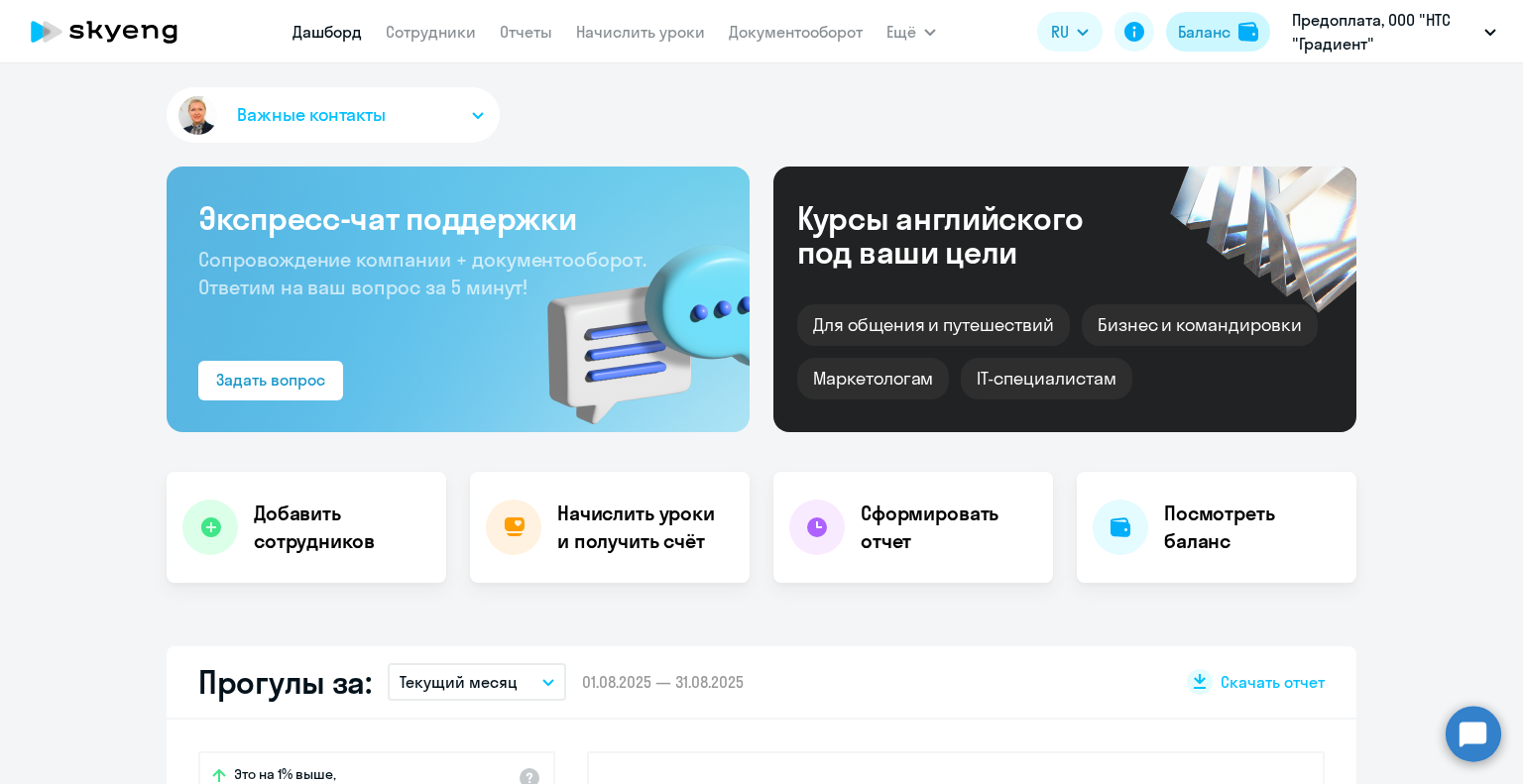 click on "Баланс" 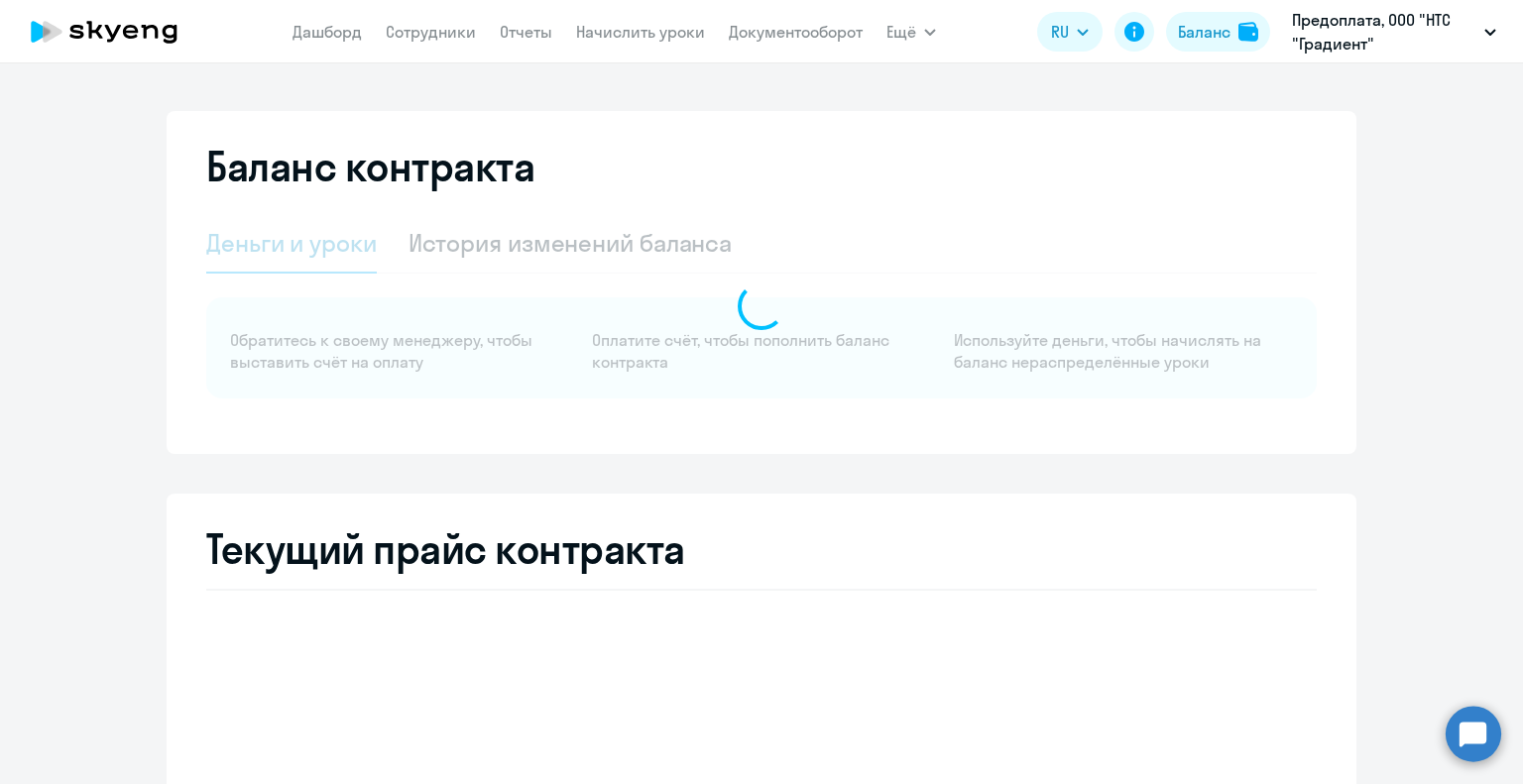 select on "english_adult_not_native_speaker" 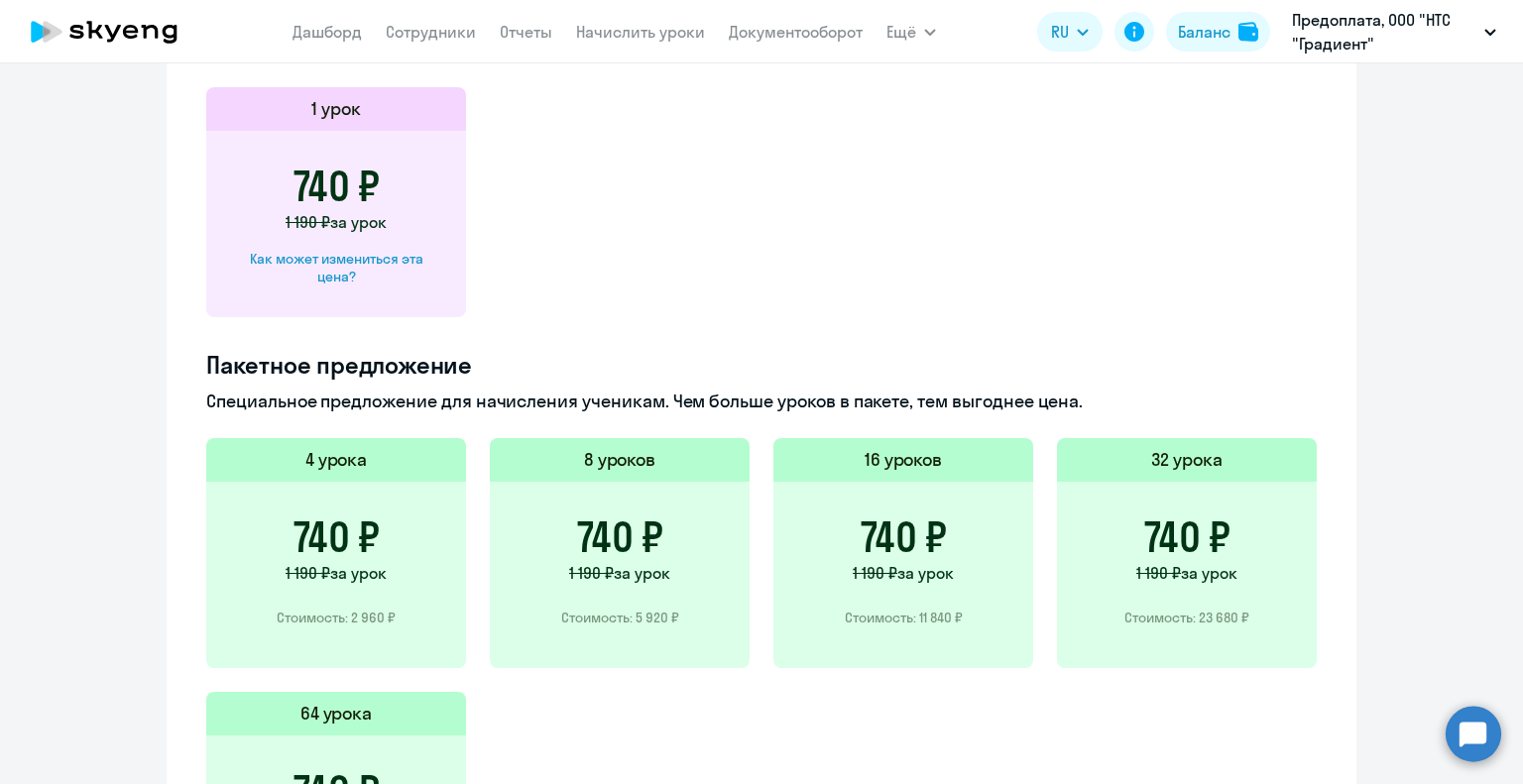 scroll, scrollTop: 1350, scrollLeft: 0, axis: vertical 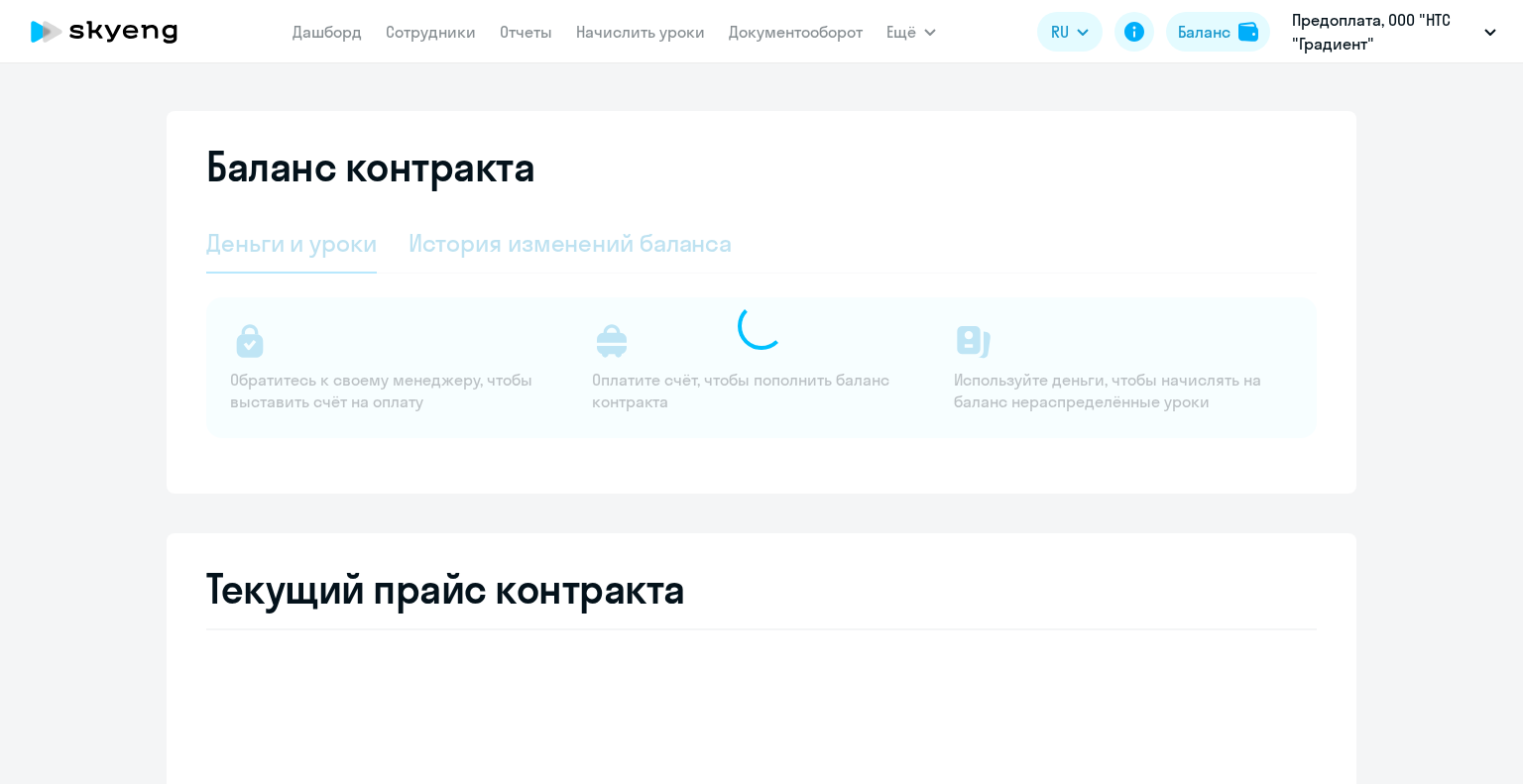 select on "english_adult_not_native_speaker" 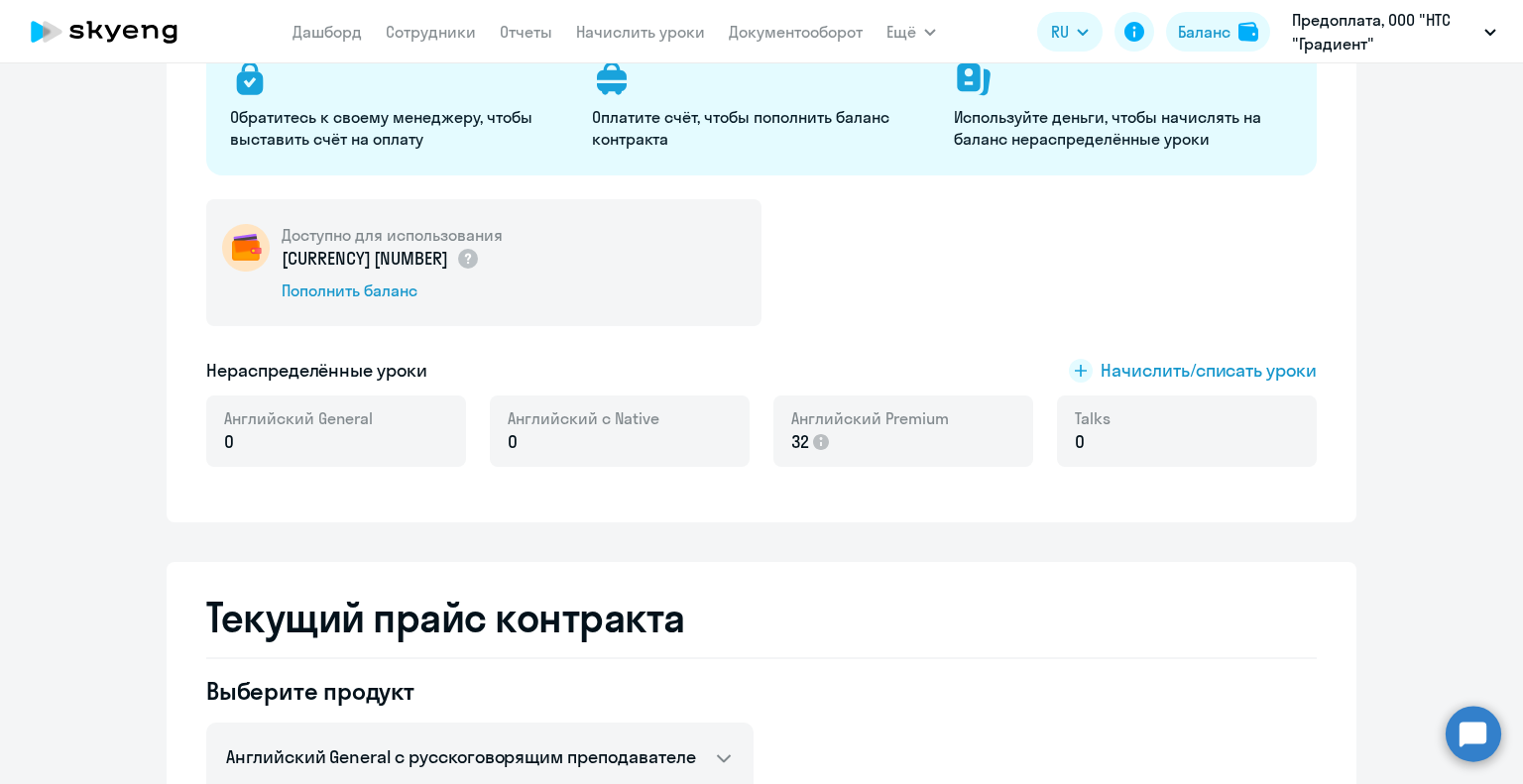 scroll, scrollTop: 0, scrollLeft: 0, axis: both 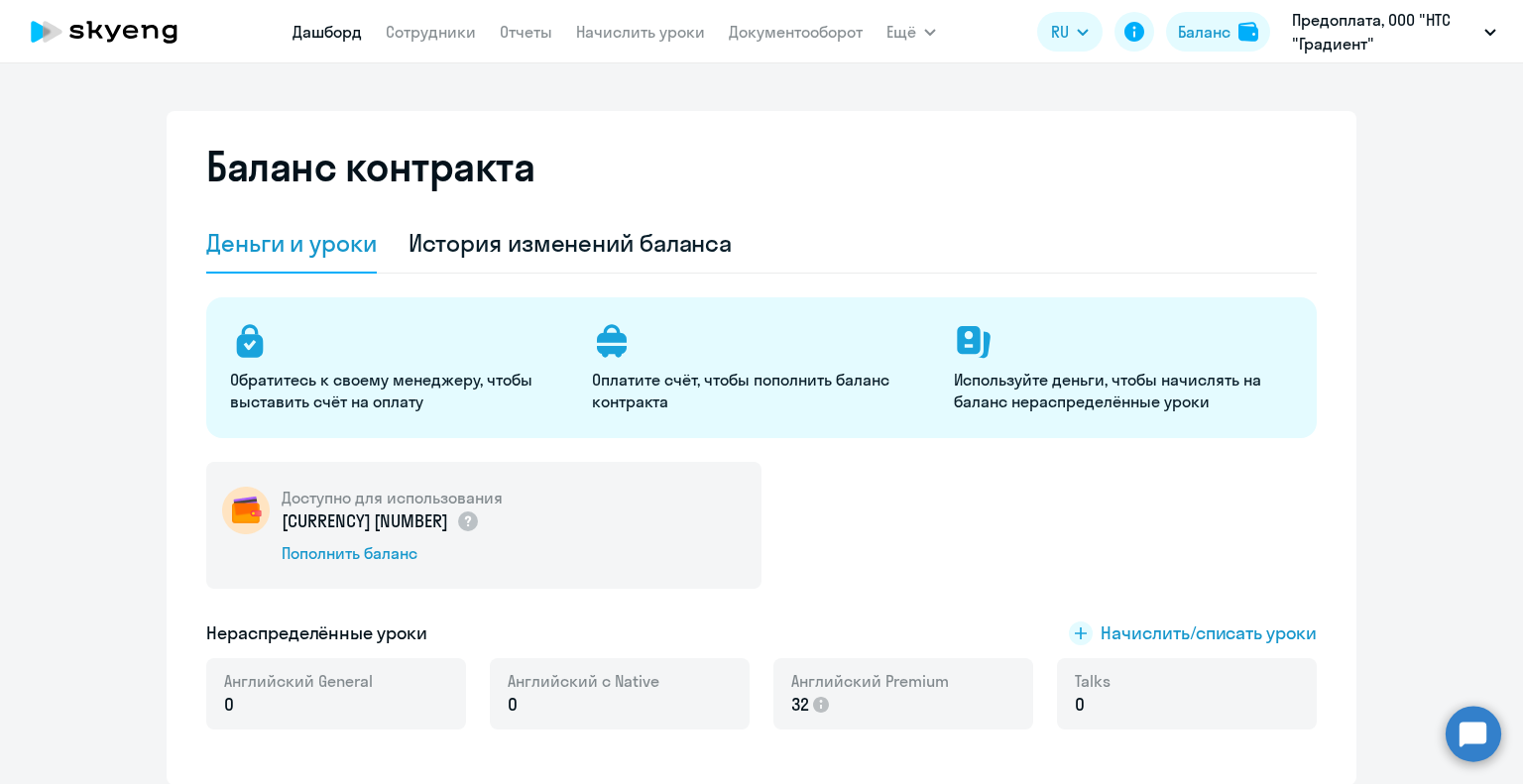 click on "Дашборд" at bounding box center (327, 32) 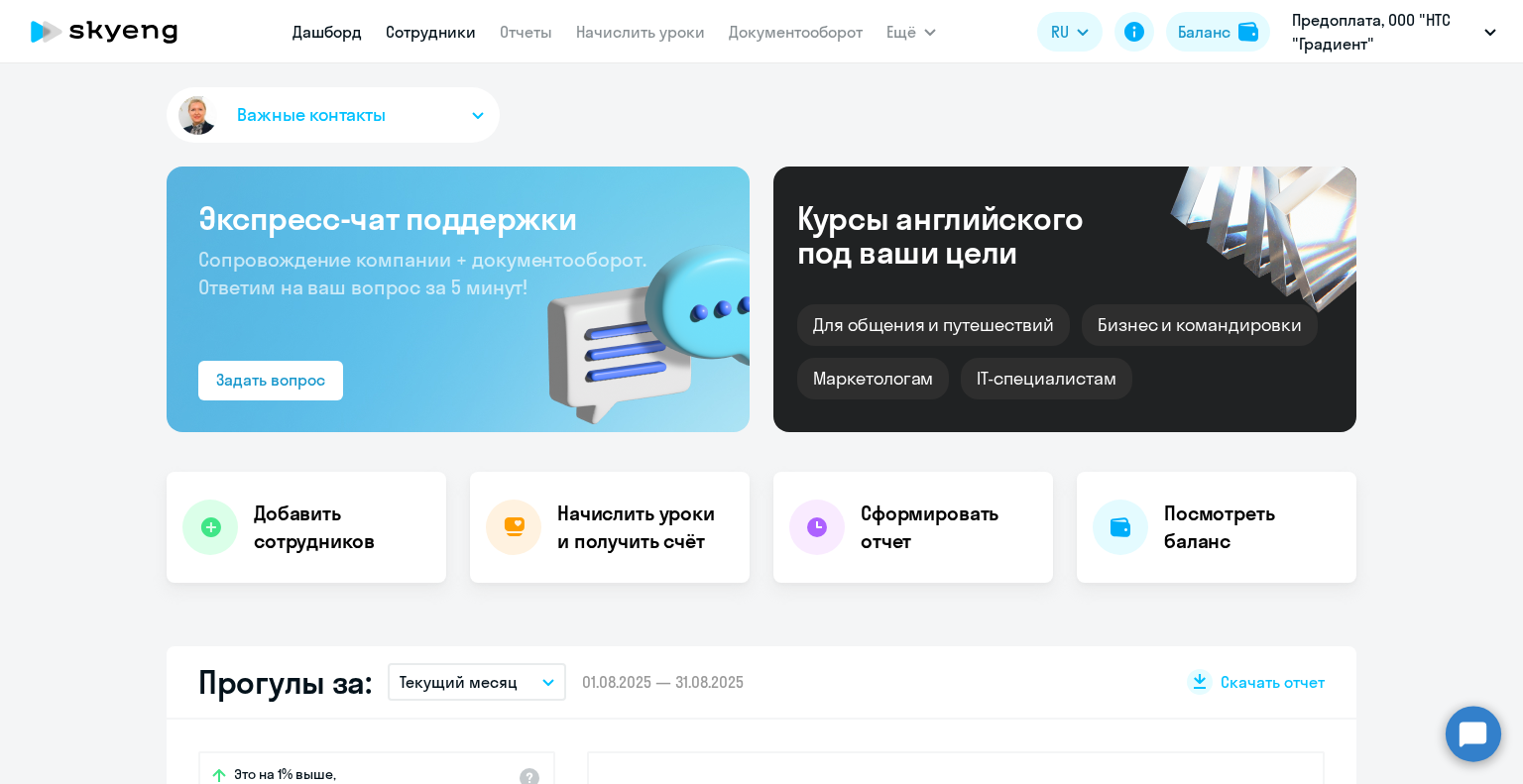 click on "Сотрудники" at bounding box center (430, 32) 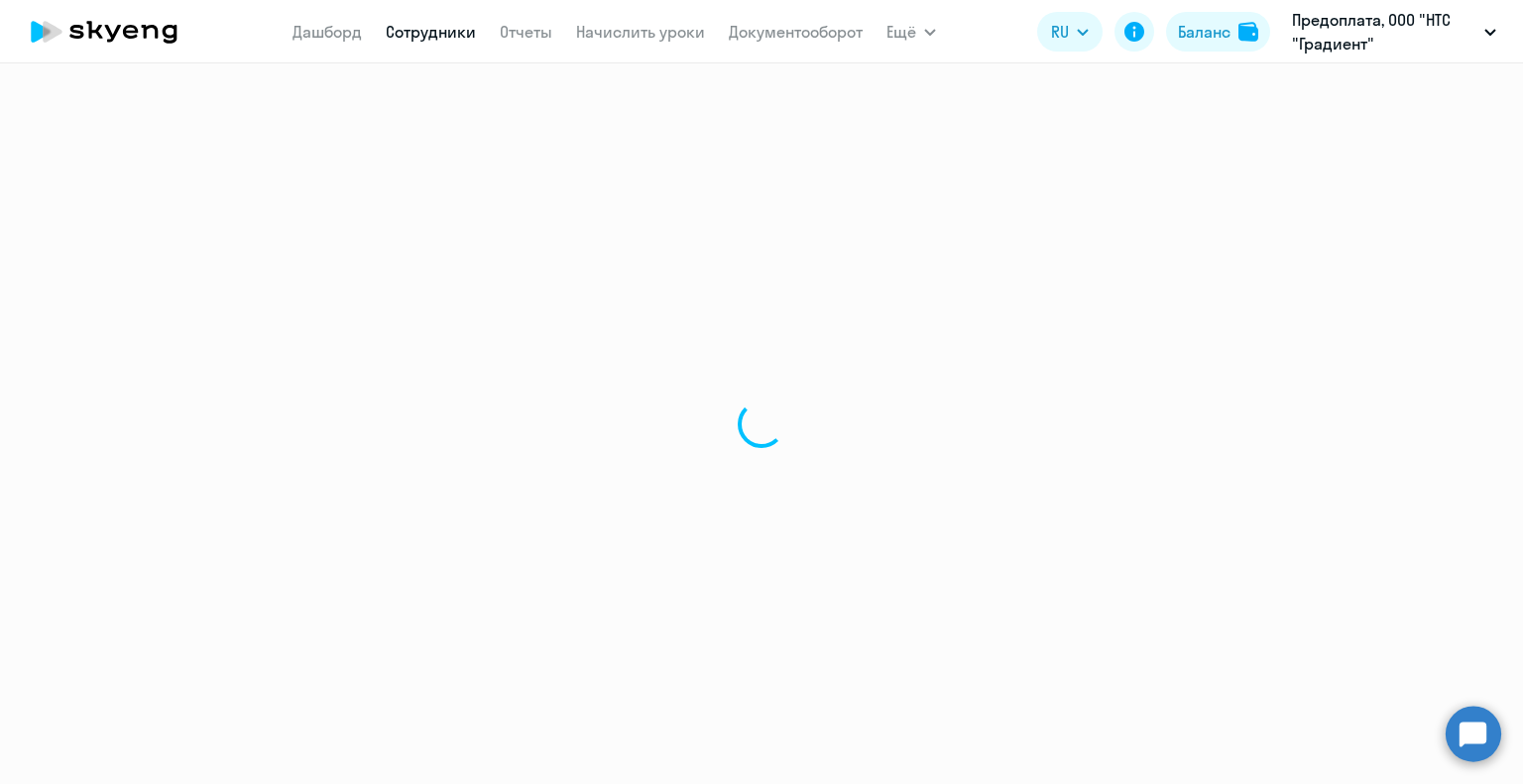 select on "30" 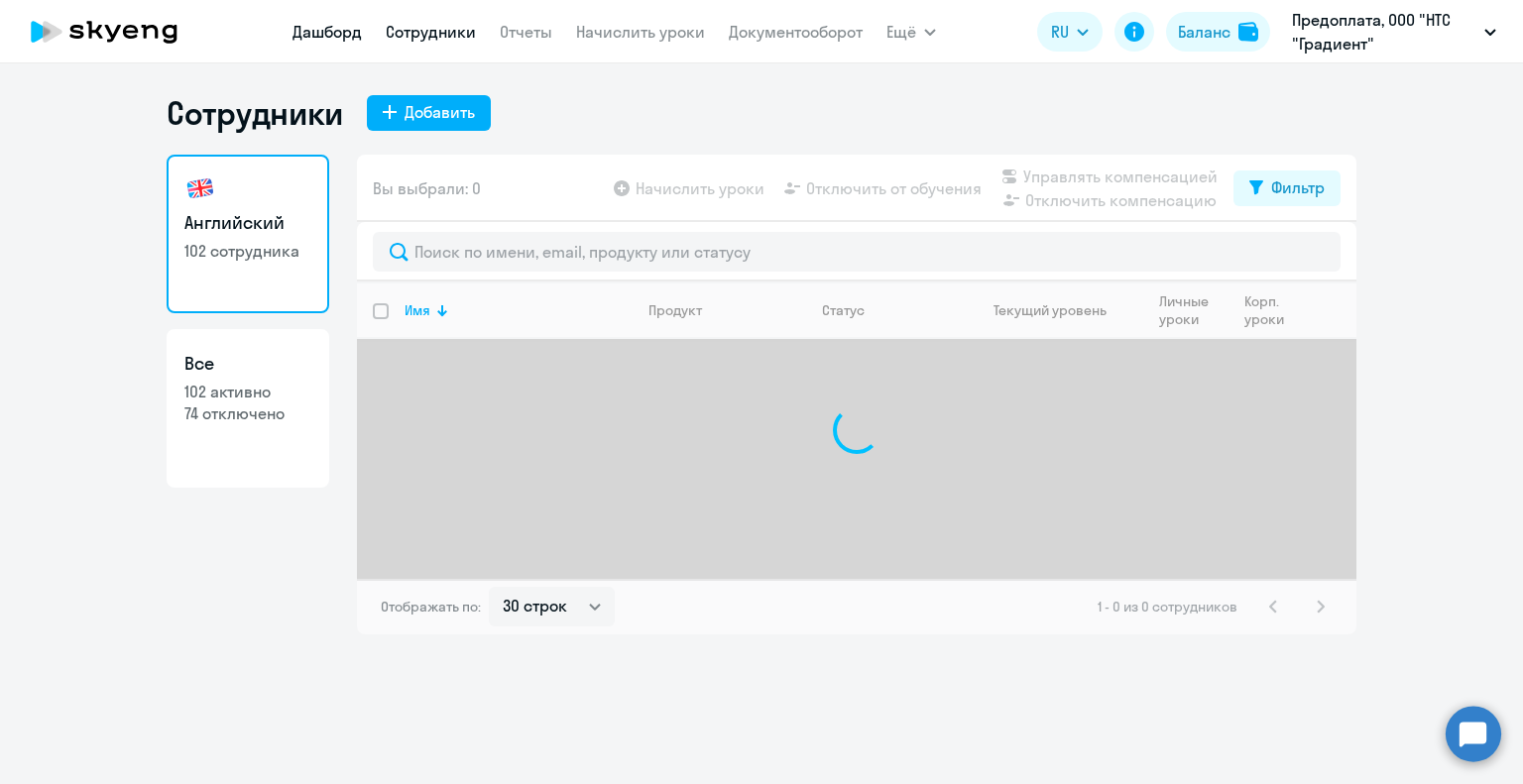 click on "Дашборд" at bounding box center (327, 32) 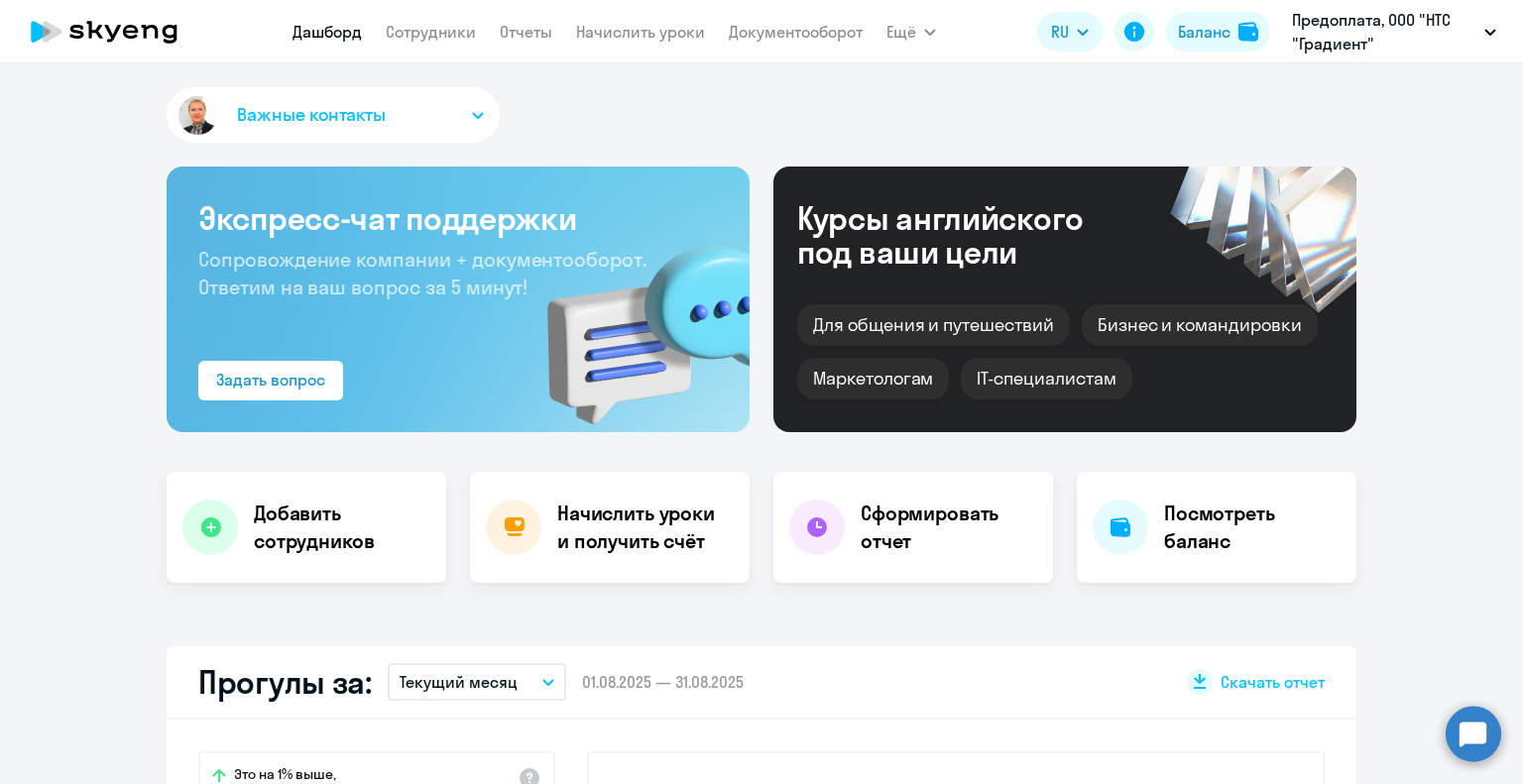 select on "30" 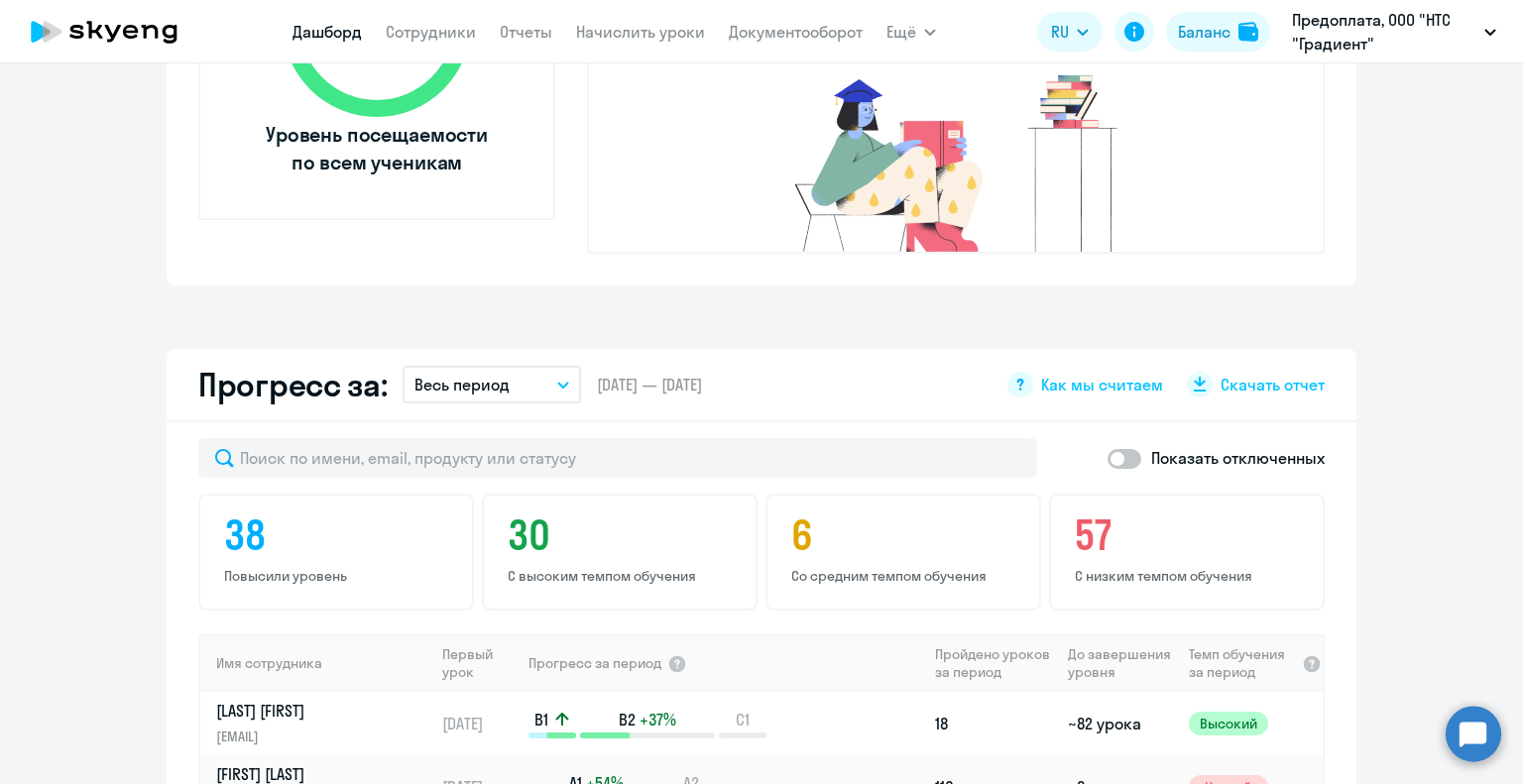 scroll, scrollTop: 991, scrollLeft: 0, axis: vertical 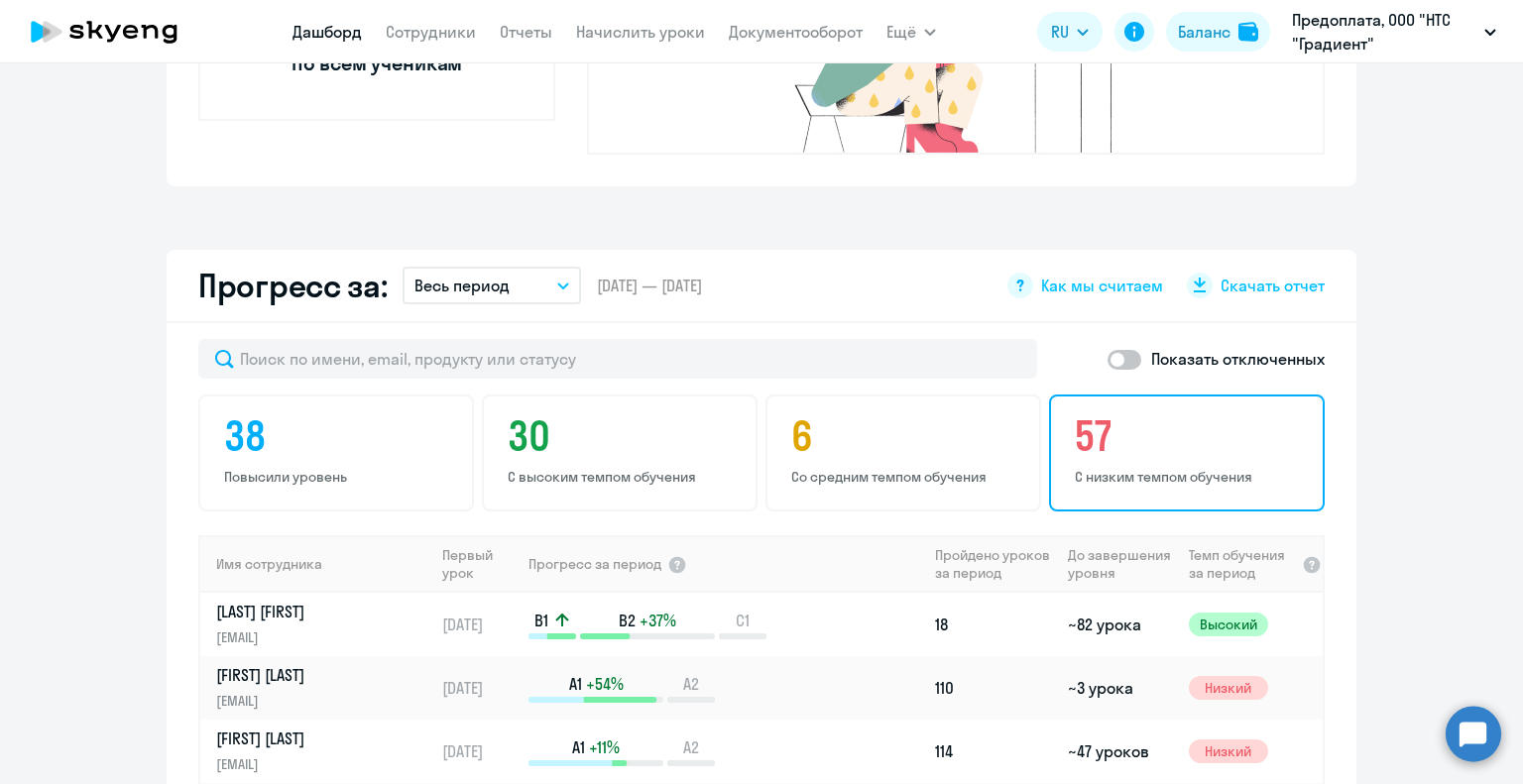 click on "57" 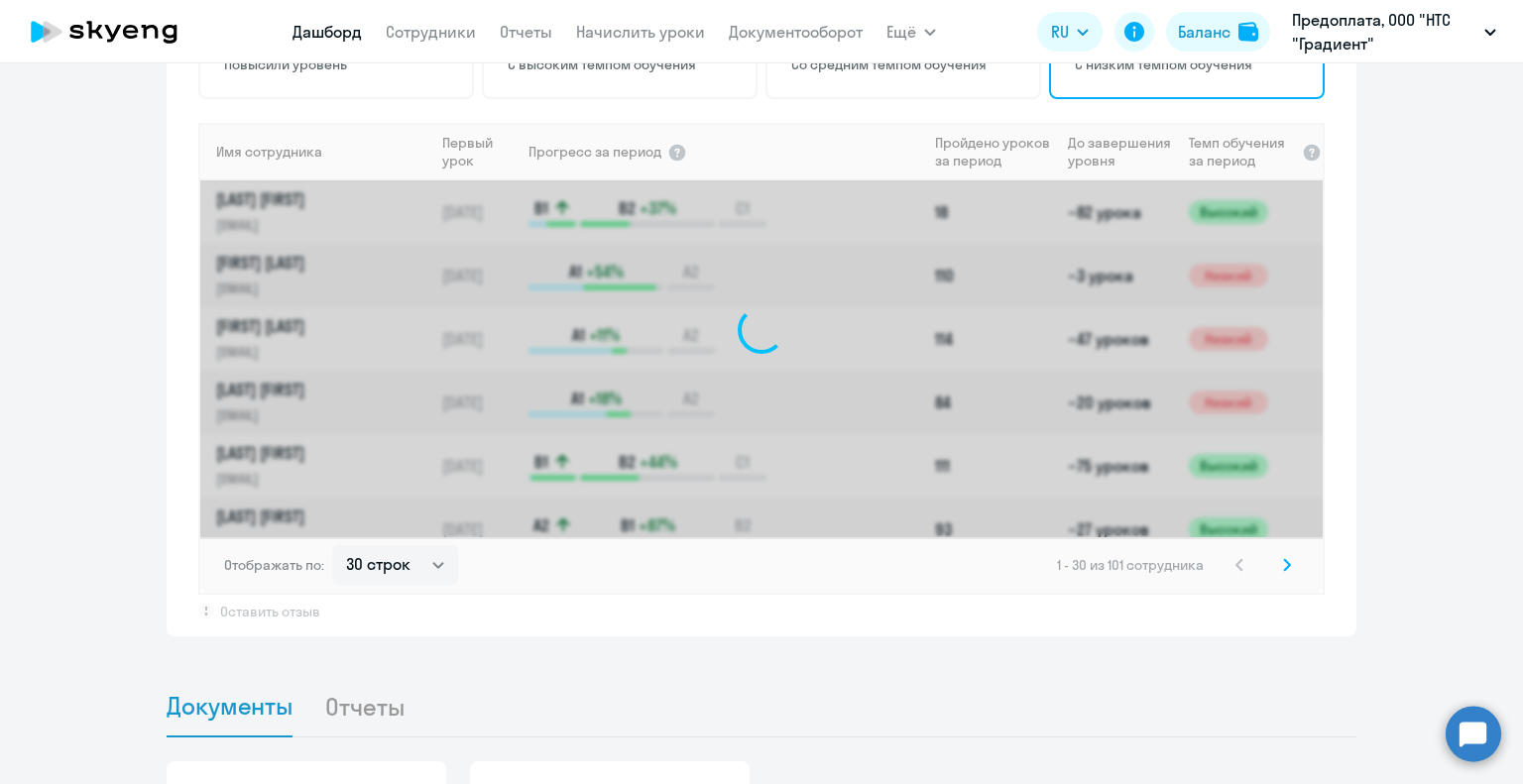 scroll, scrollTop: 1288, scrollLeft: 0, axis: vertical 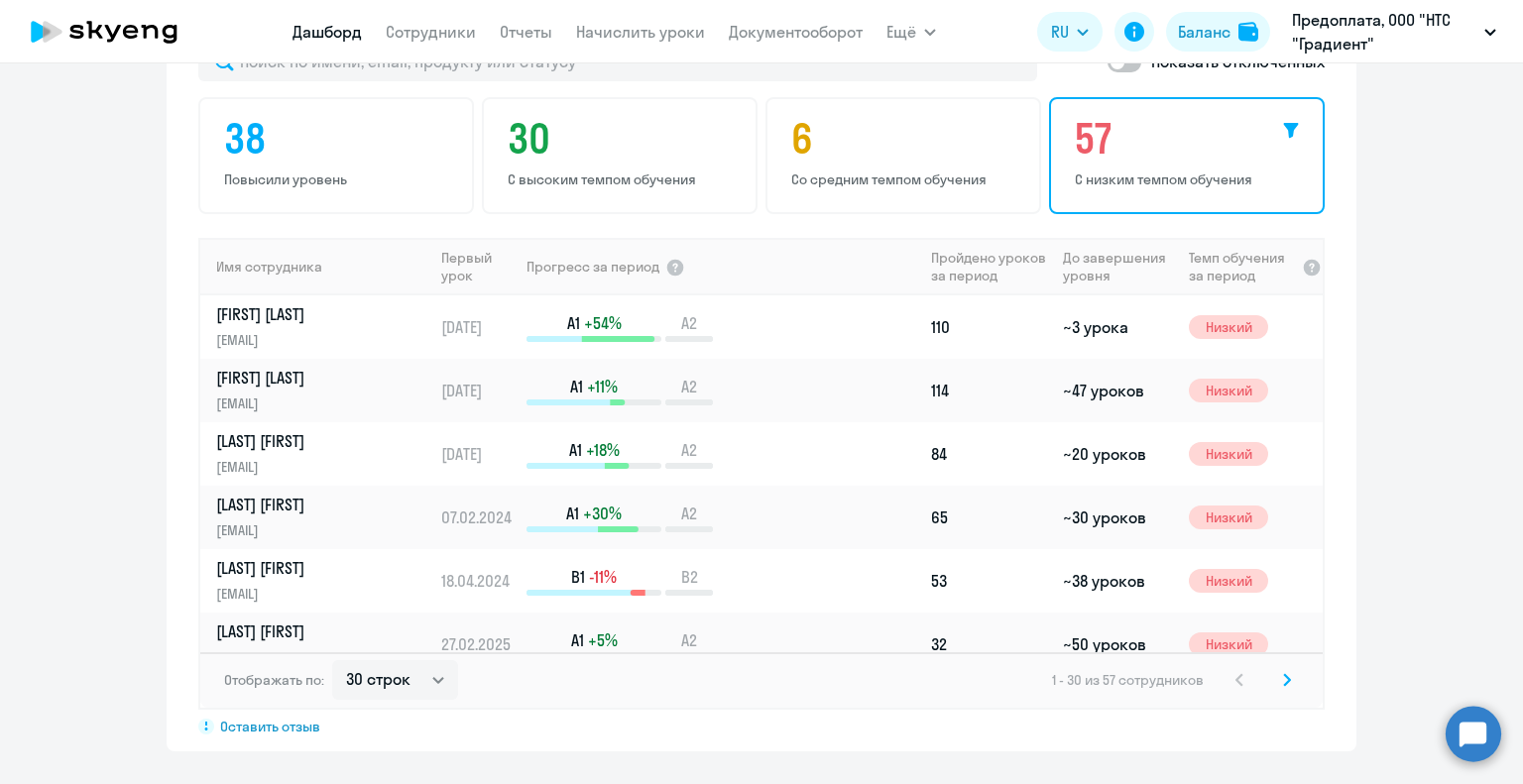 click on "[LAST] [FIRST] [EMAIL] [DATE] [LAST] [FIRST] [EMAIL] [DATE] [LAST] [FIRST] [EMAIL] [DATE] [LAST] [FIRST]" 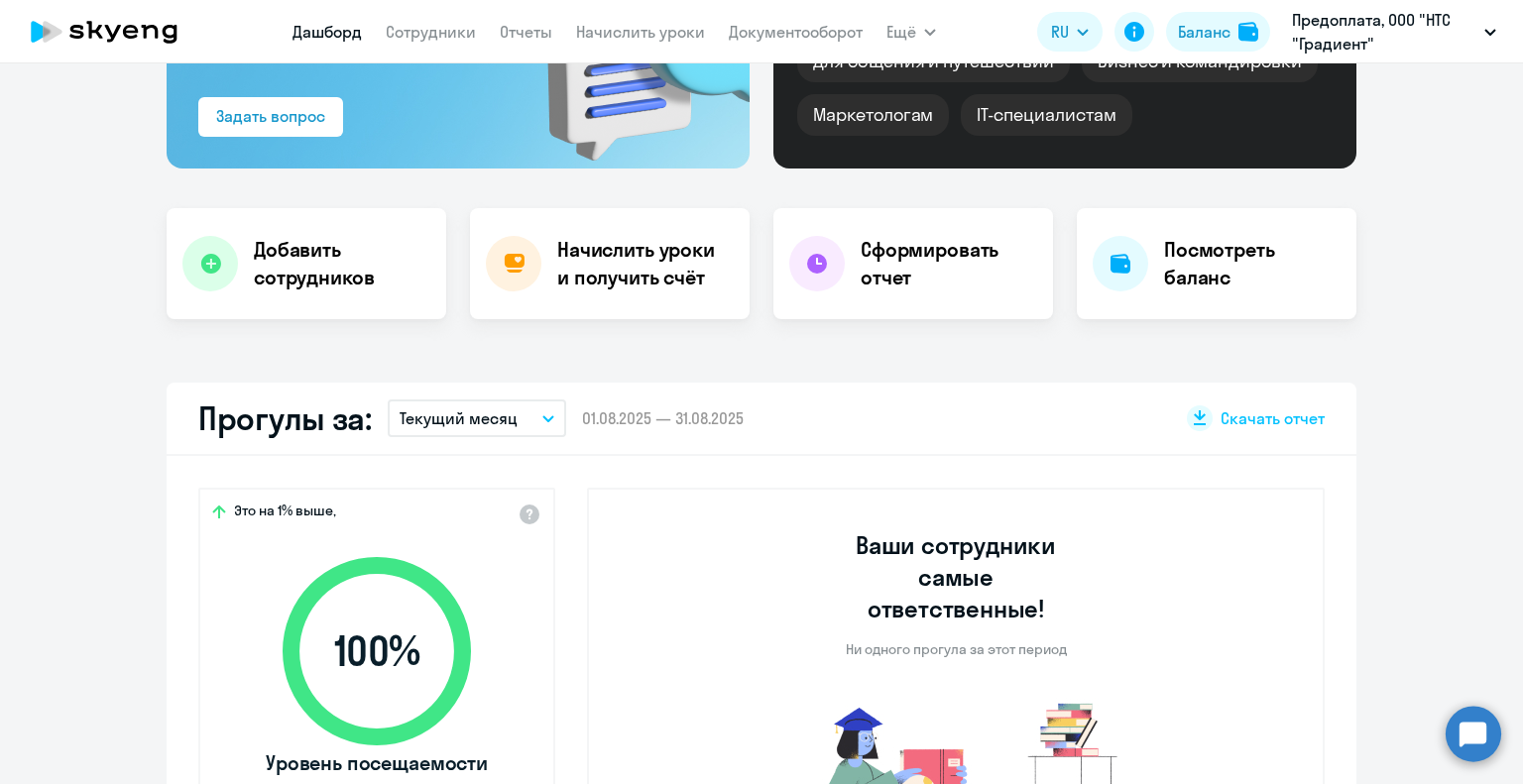 scroll, scrollTop: 0, scrollLeft: 0, axis: both 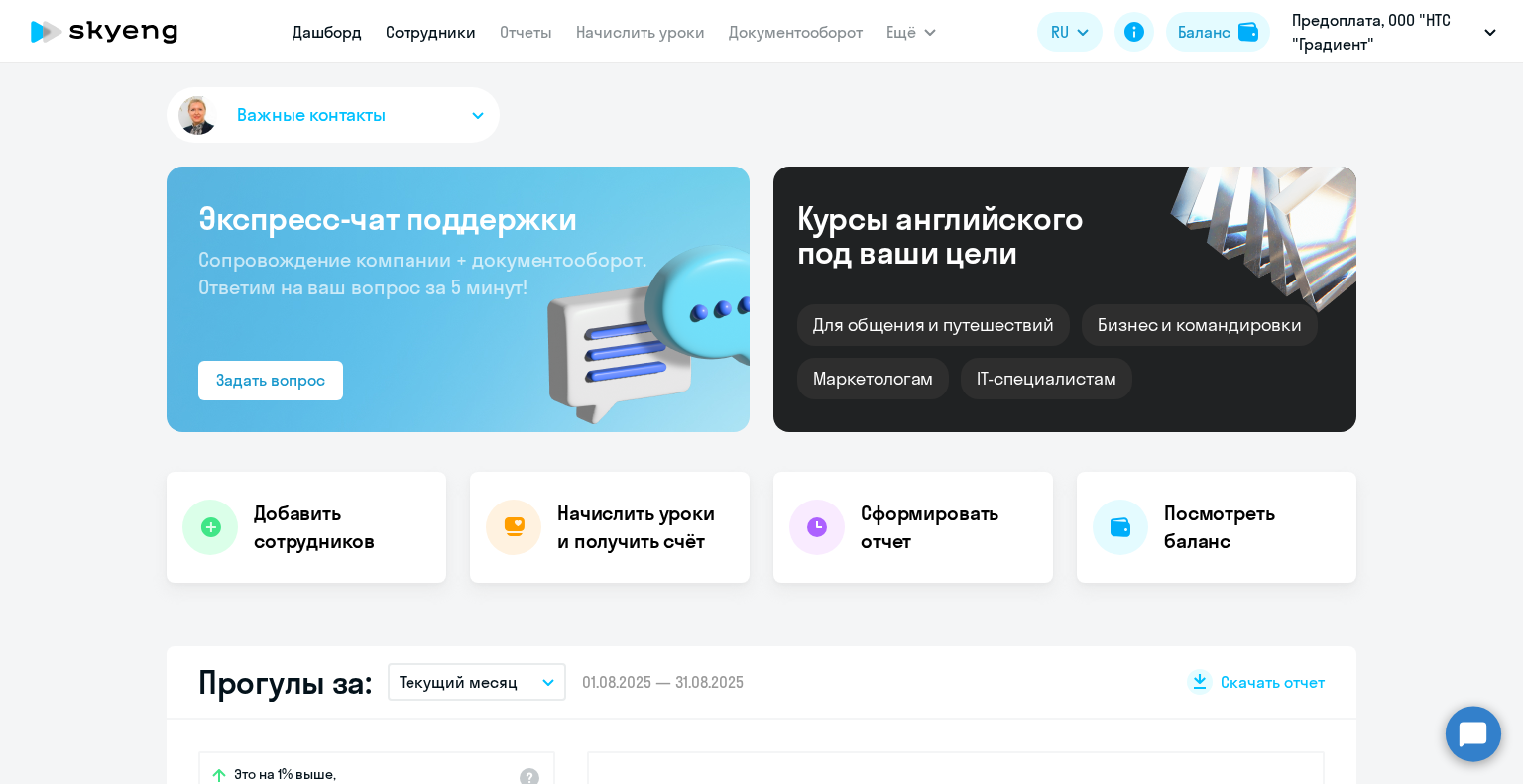 click on "Сотрудники" at bounding box center [430, 32] 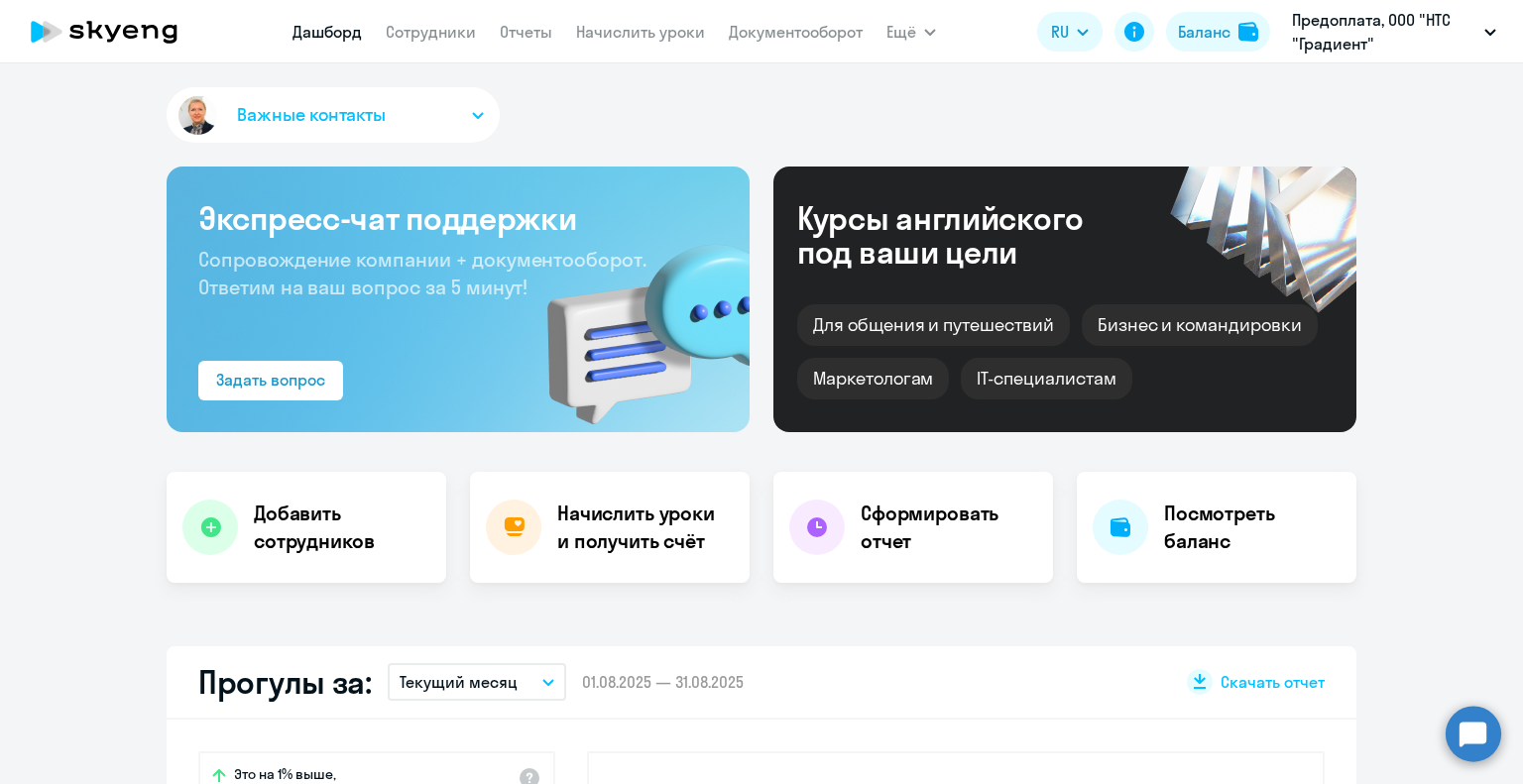 select on "30" 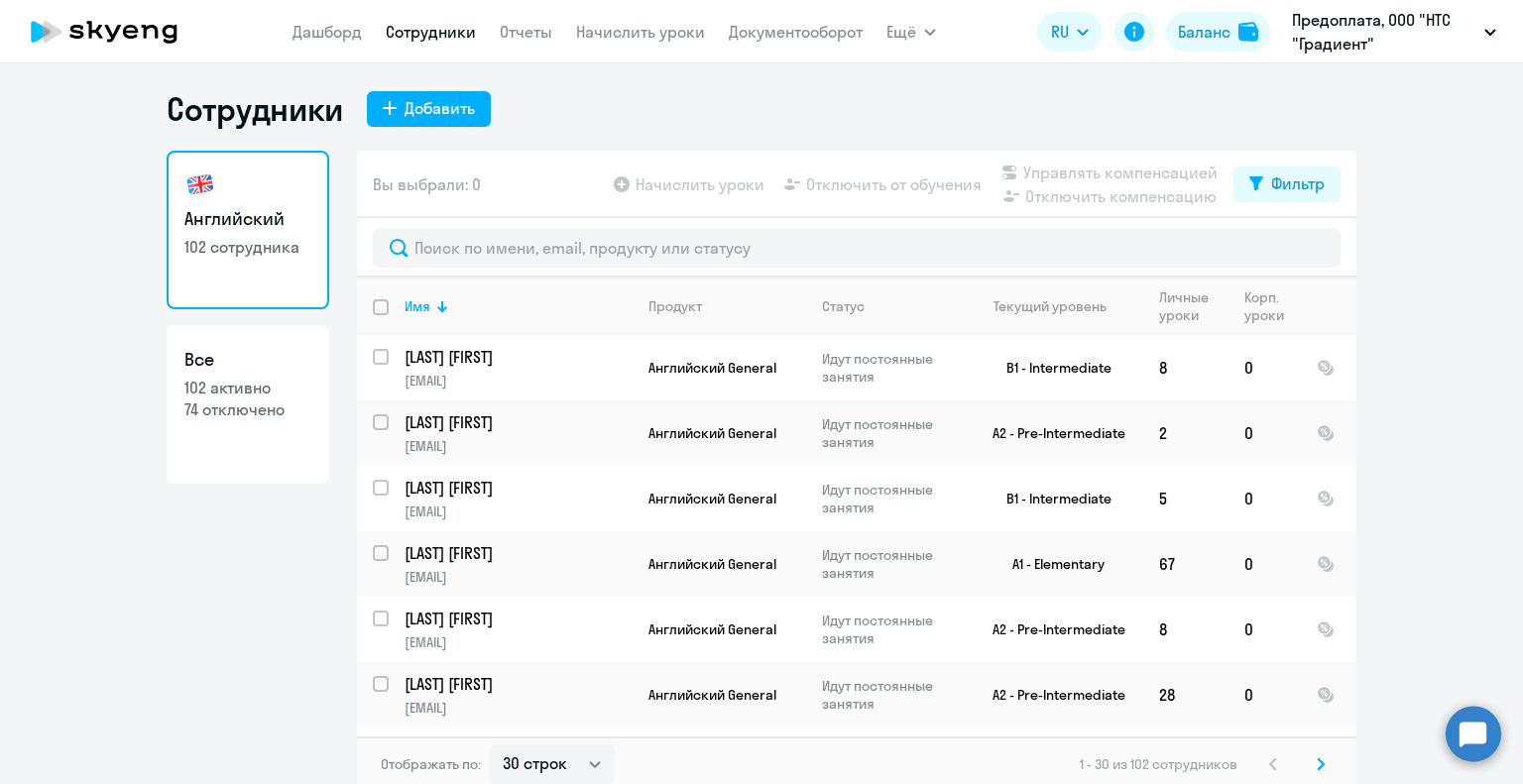 scroll, scrollTop: 0, scrollLeft: 0, axis: both 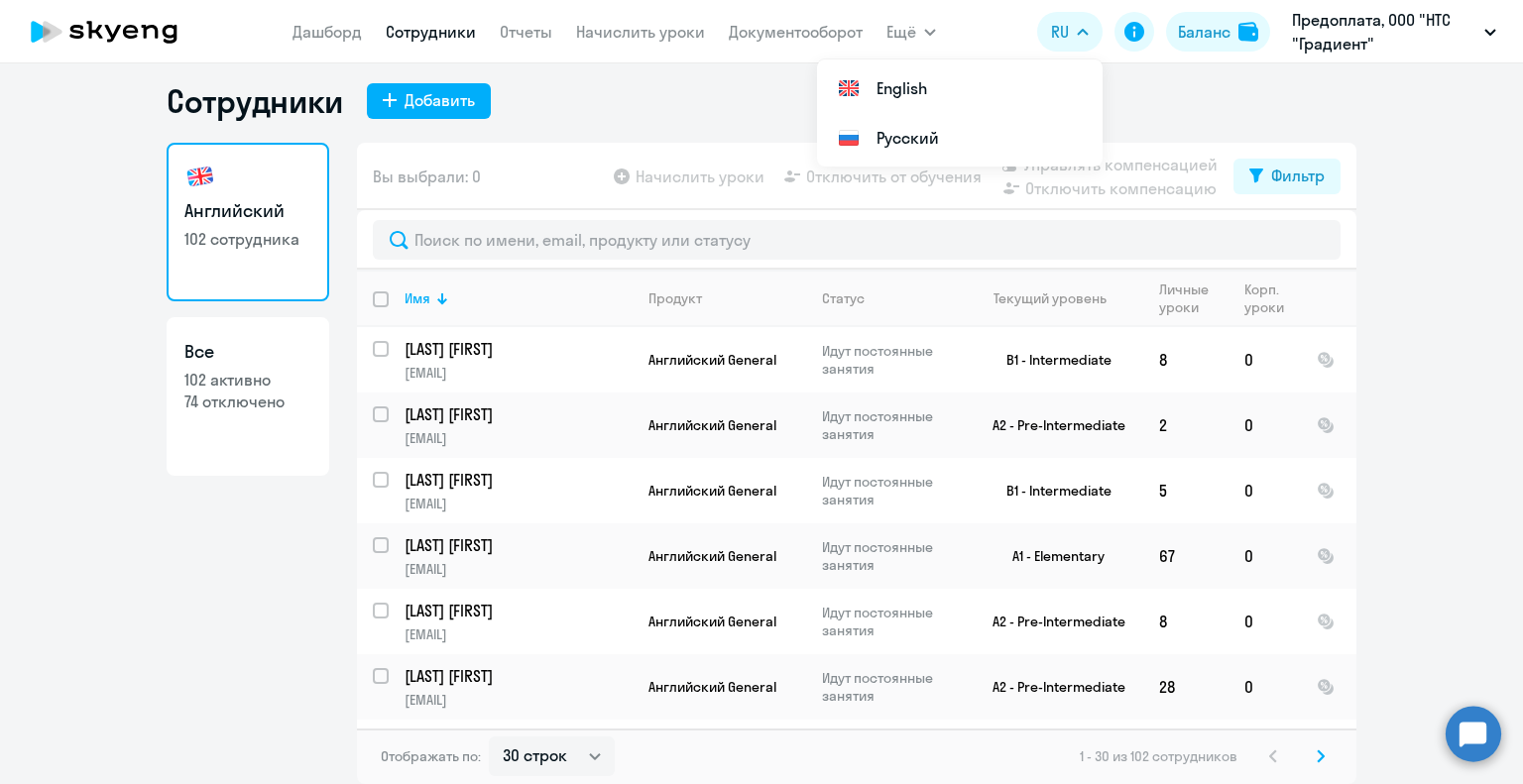 click on "[LAST] [FIRST] [EMAIL]" 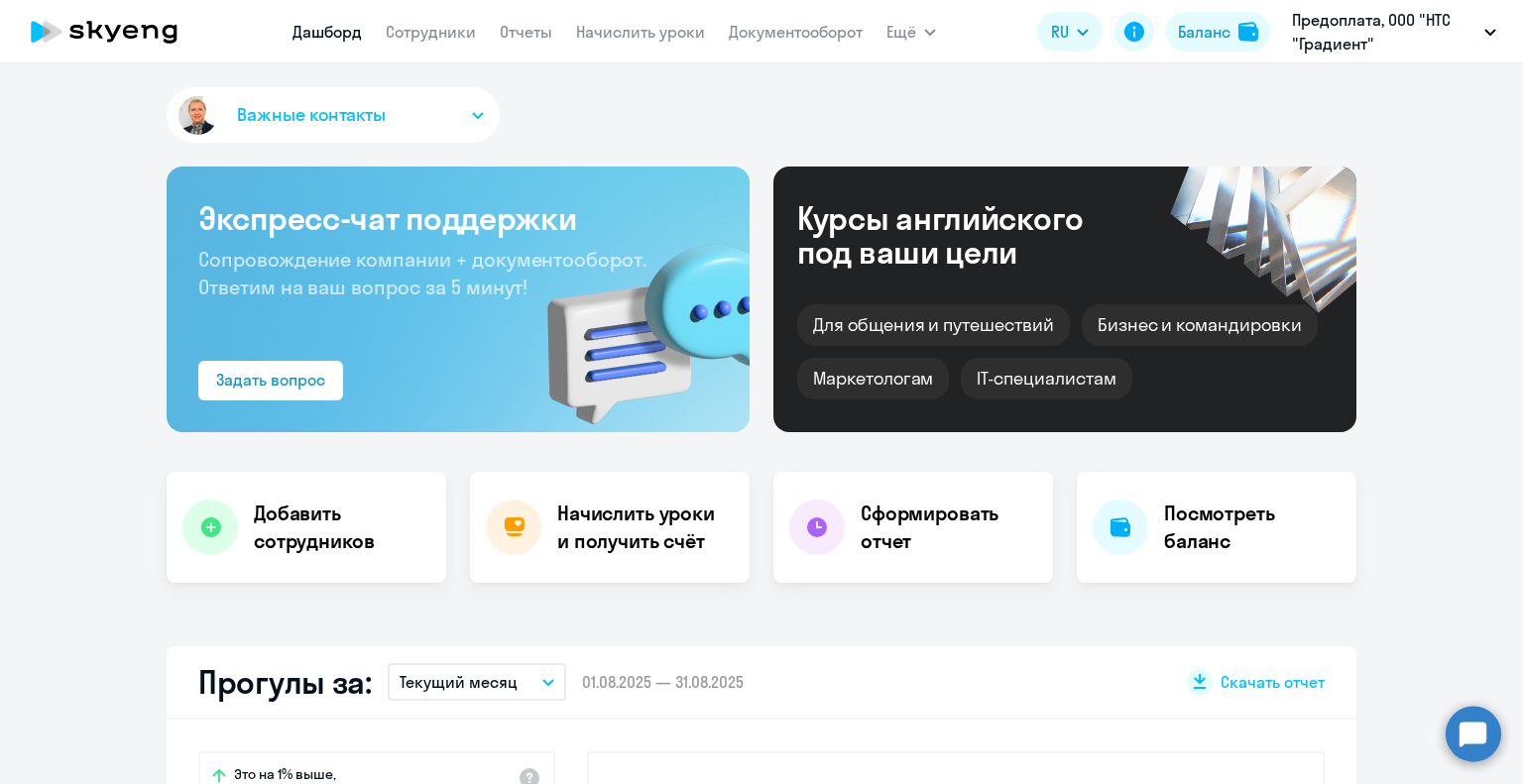 scroll, scrollTop: 0, scrollLeft: 0, axis: both 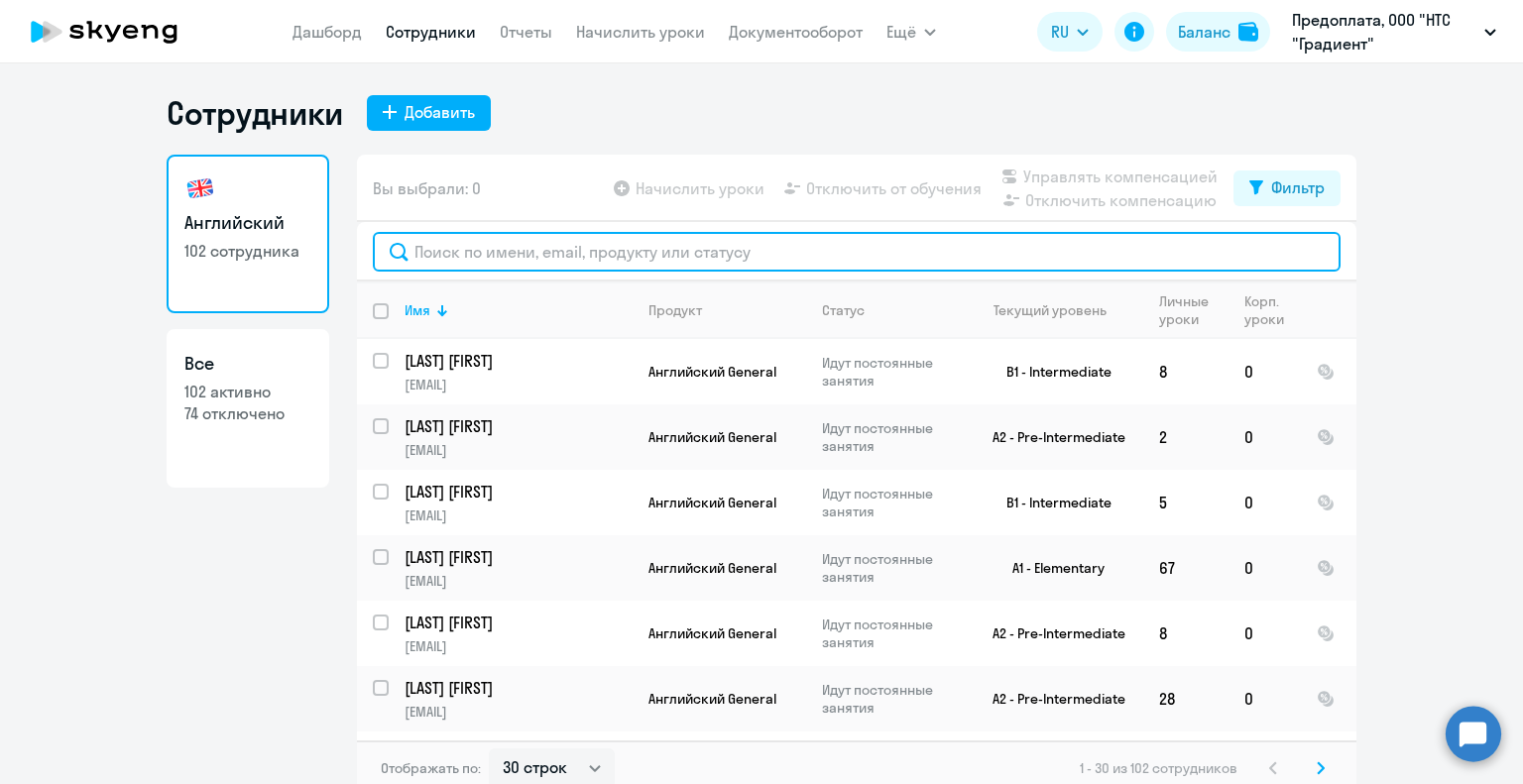 click 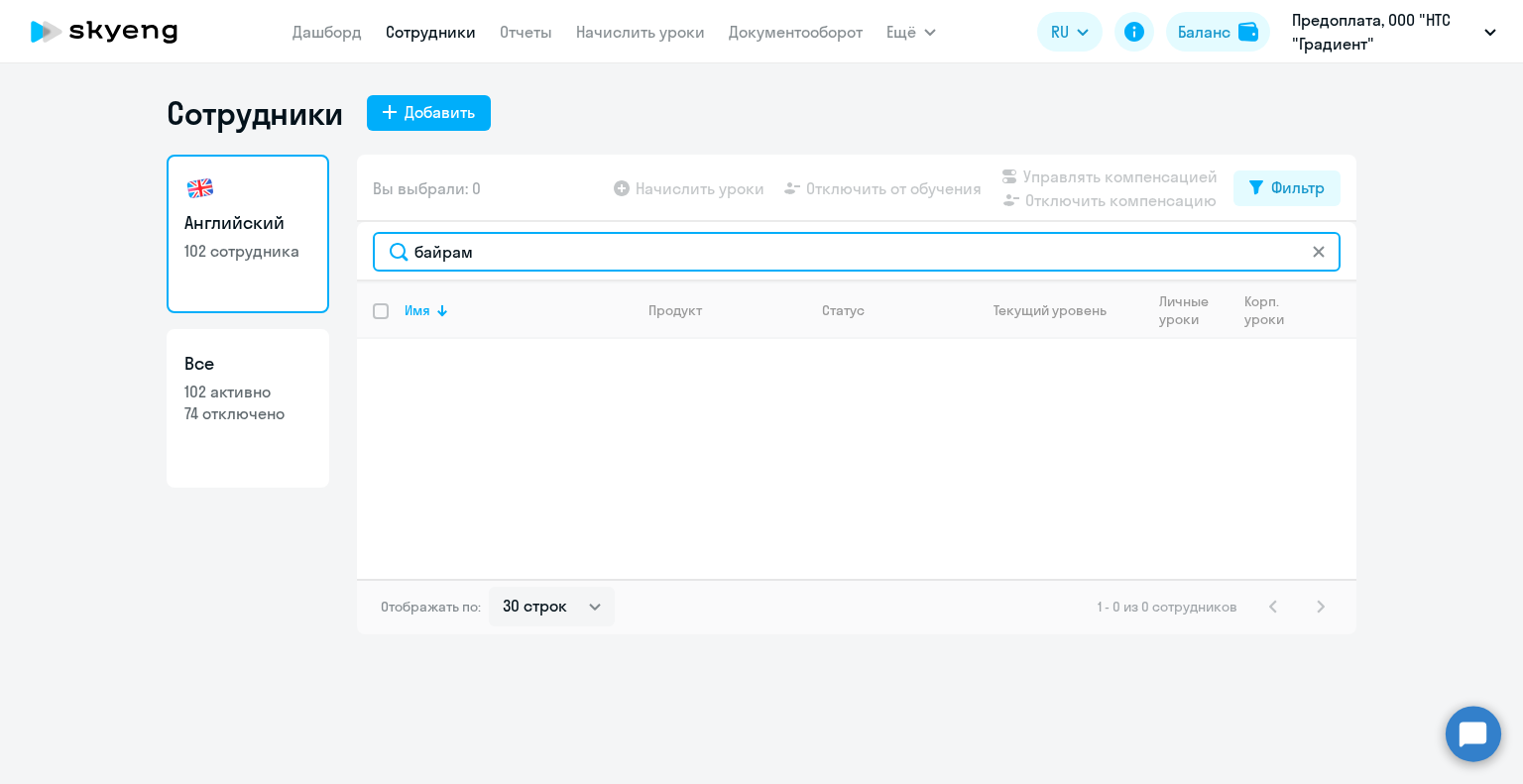 click on "байрам" 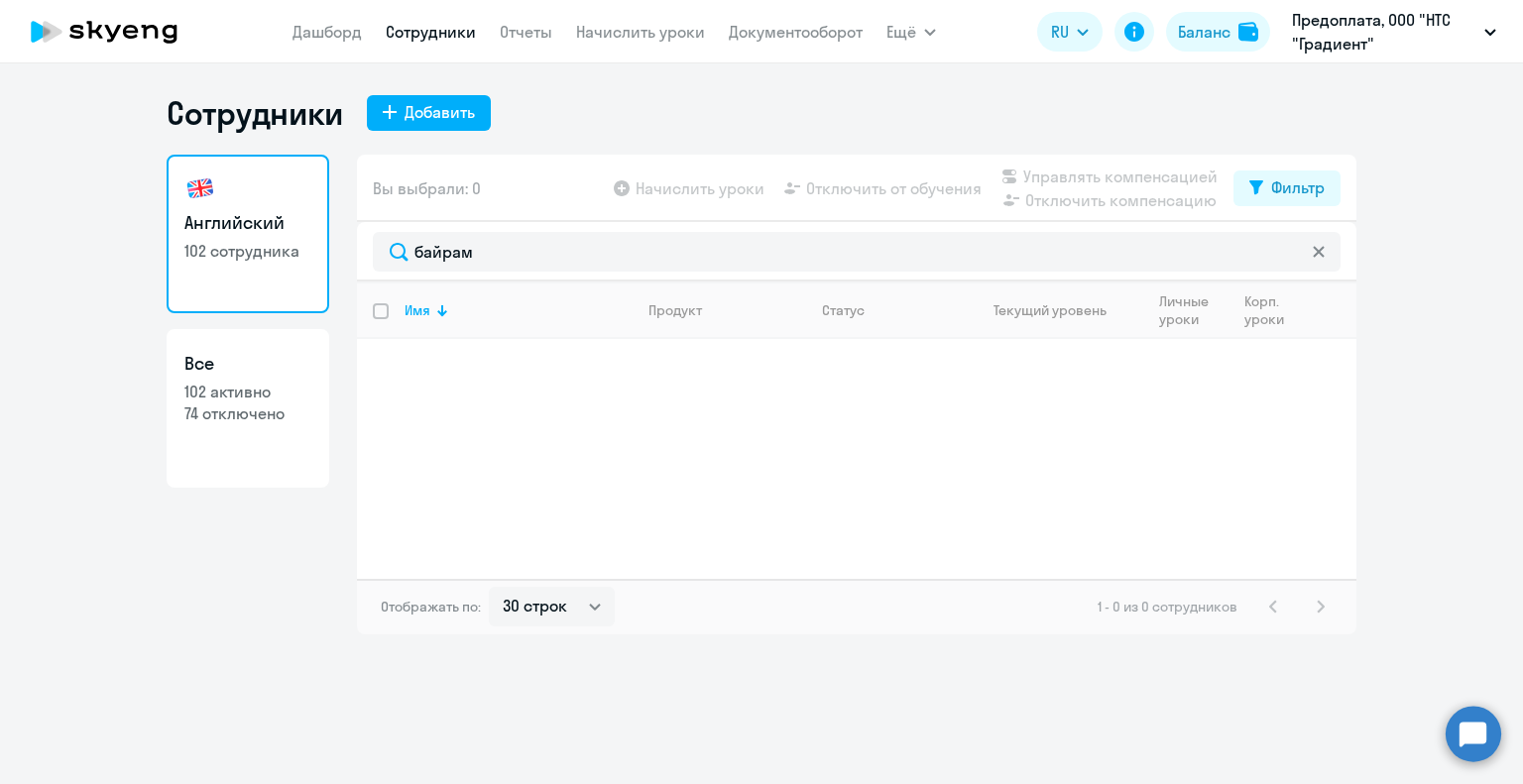 click 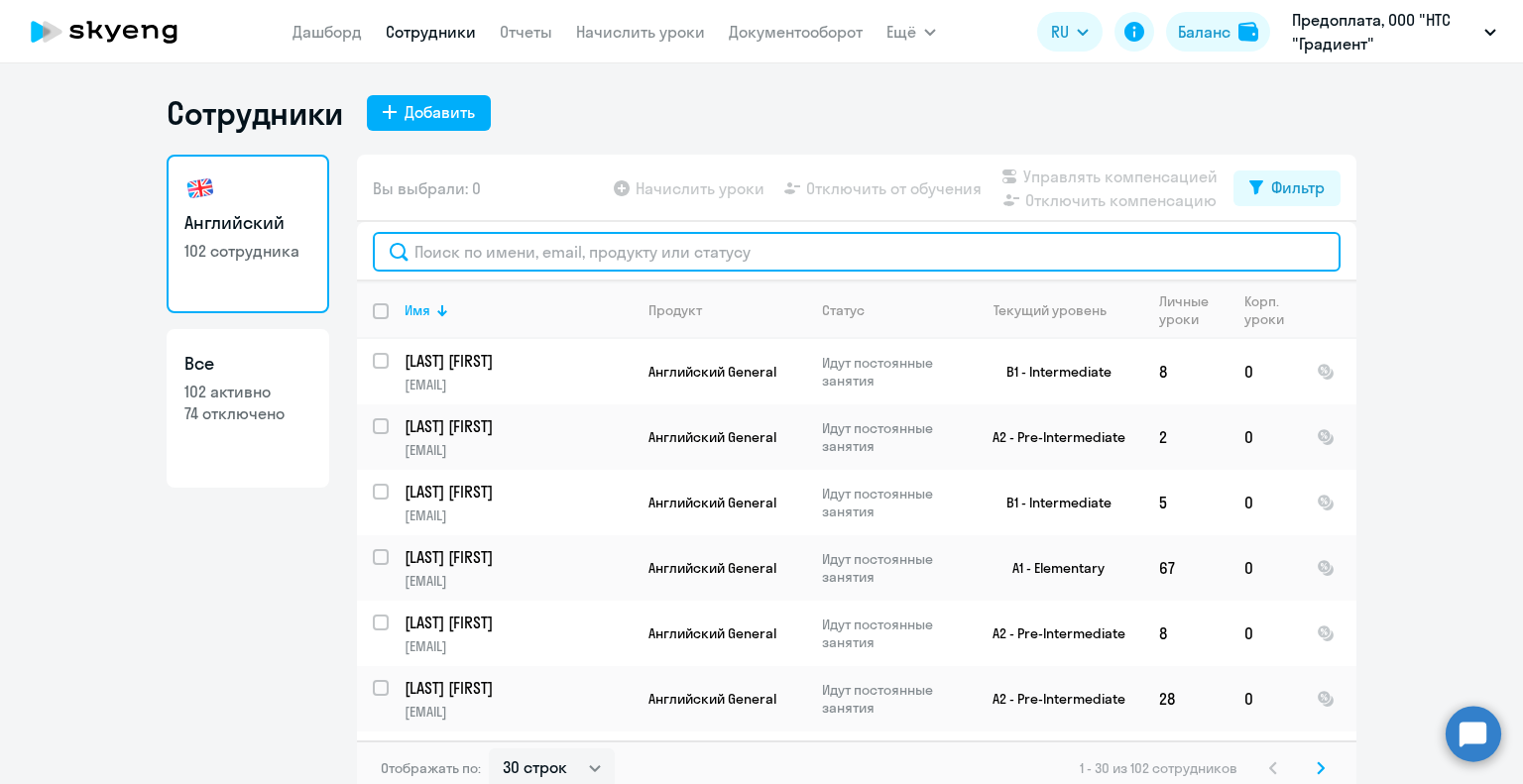 click 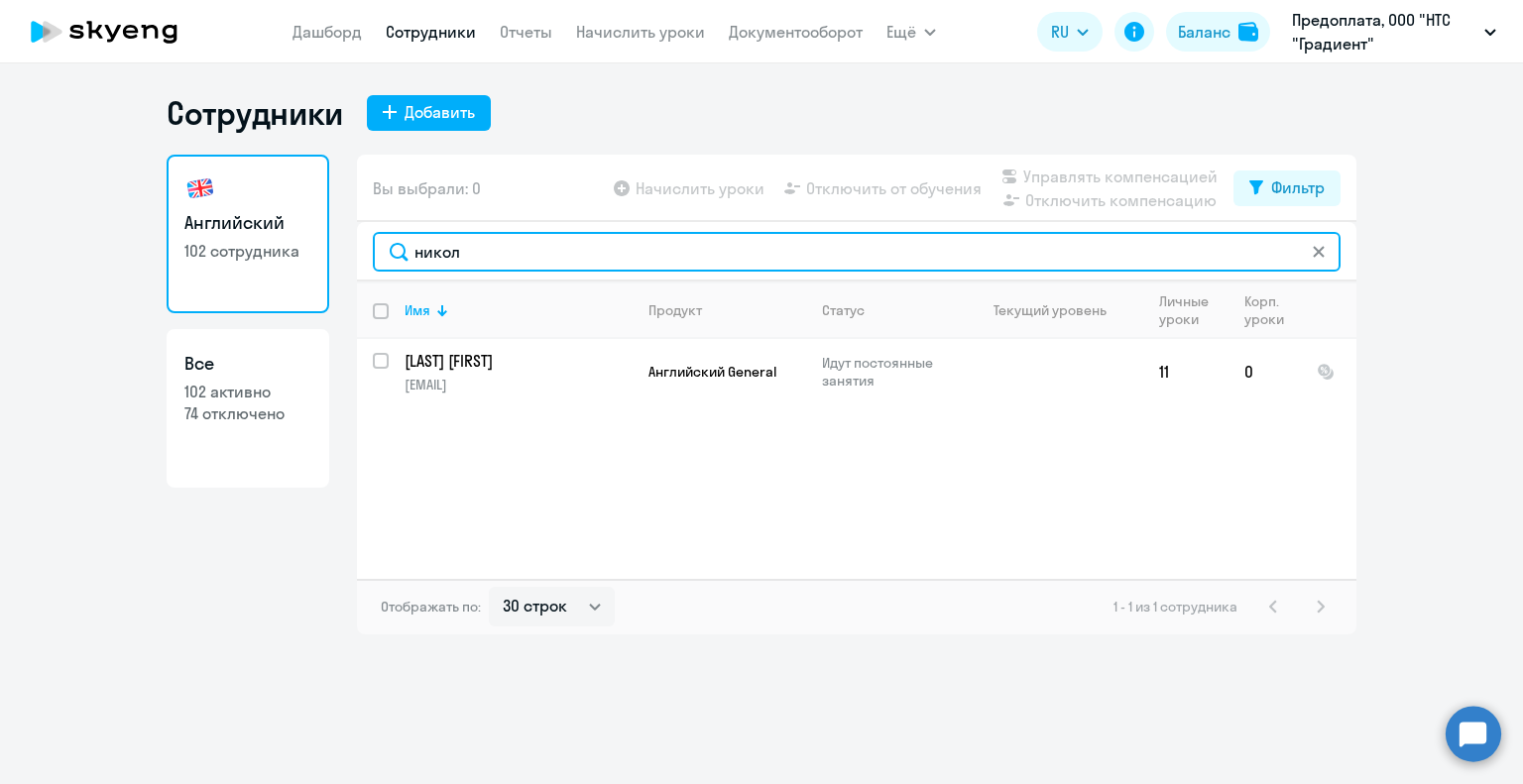 type on "никол" 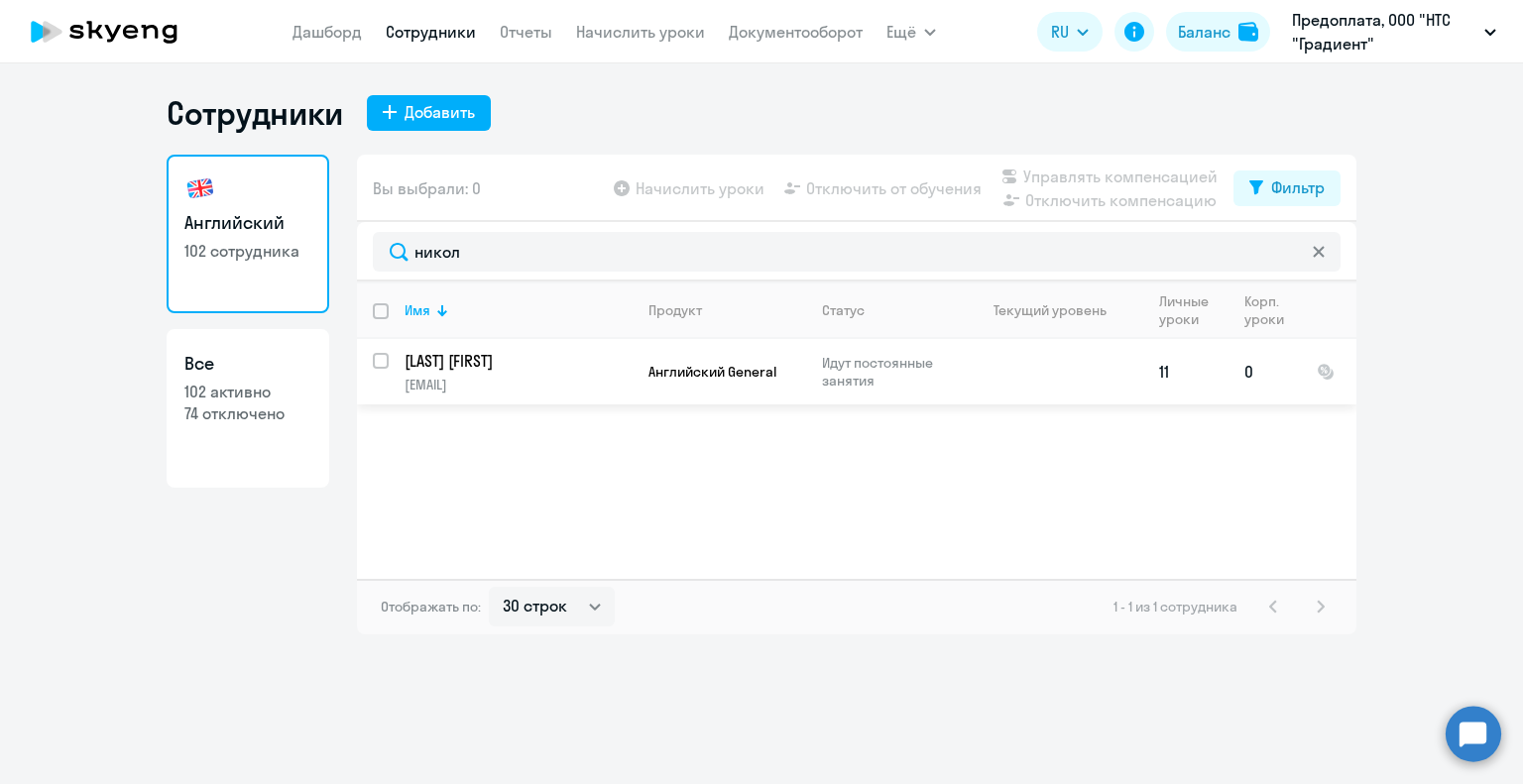 click on "y.nikolaeva@gradient.ru" 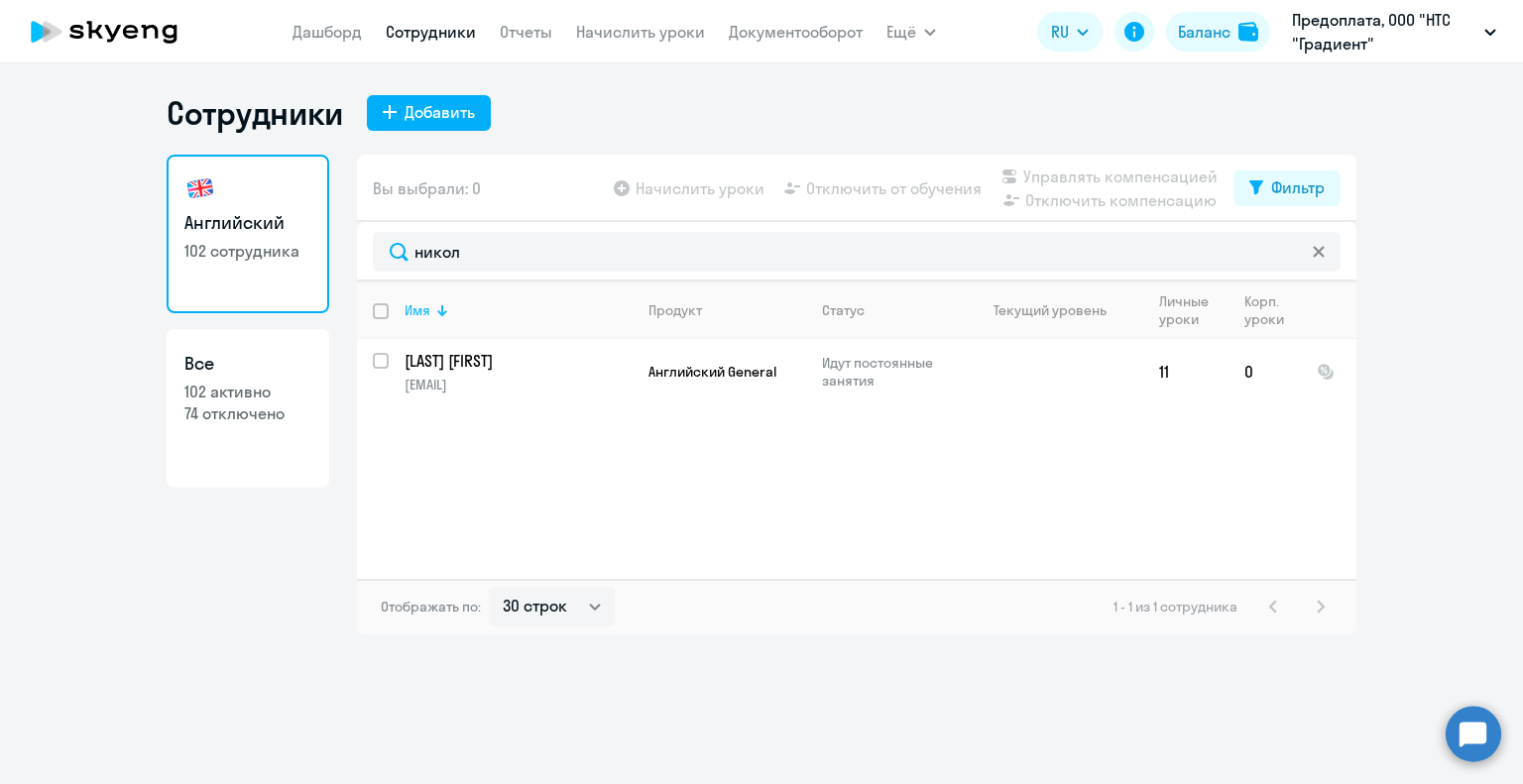 select on "english" 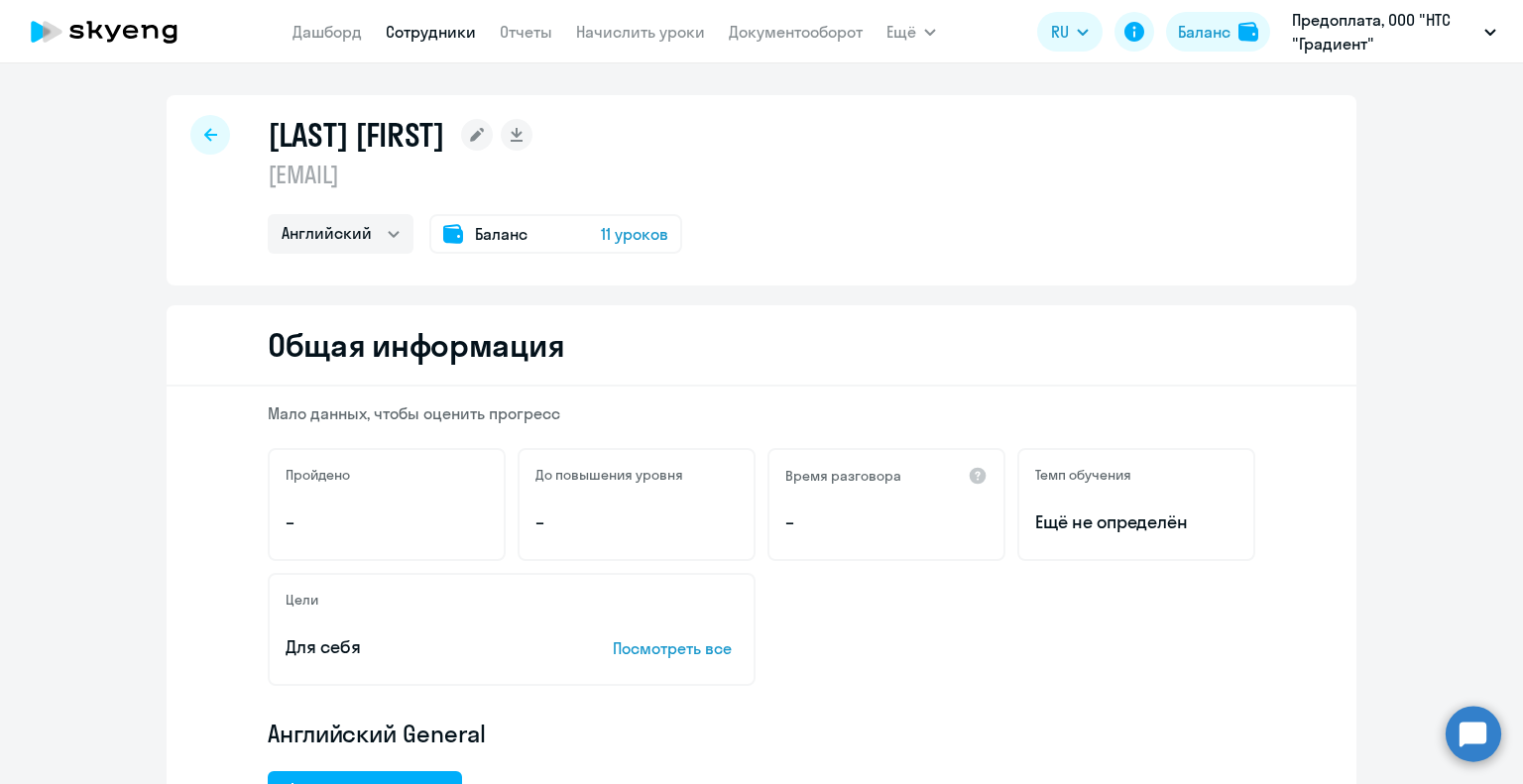 drag, startPoint x: 531, startPoint y: 185, endPoint x: 254, endPoint y: 173, distance: 277.25981 